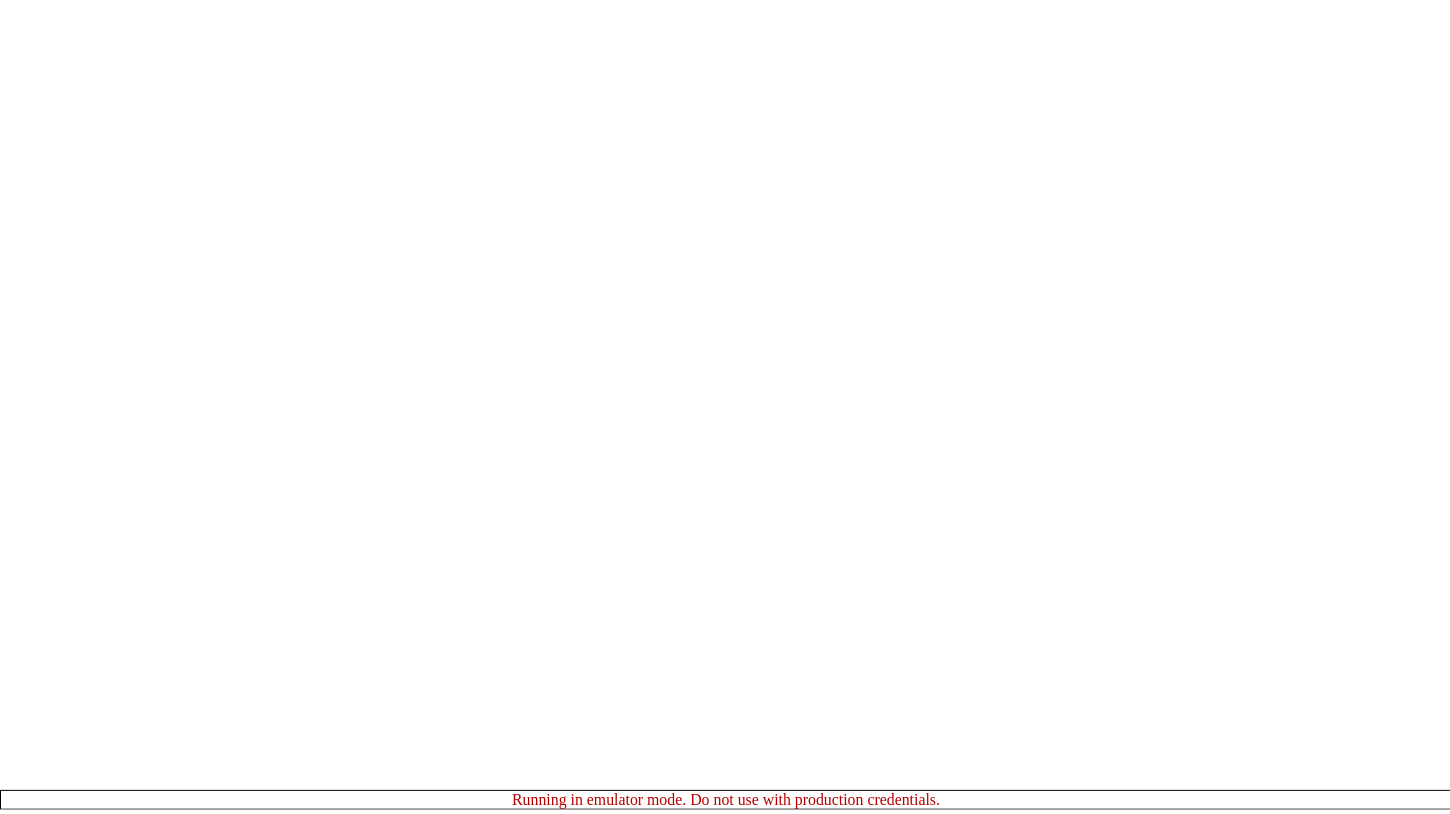 scroll, scrollTop: 0, scrollLeft: 0, axis: both 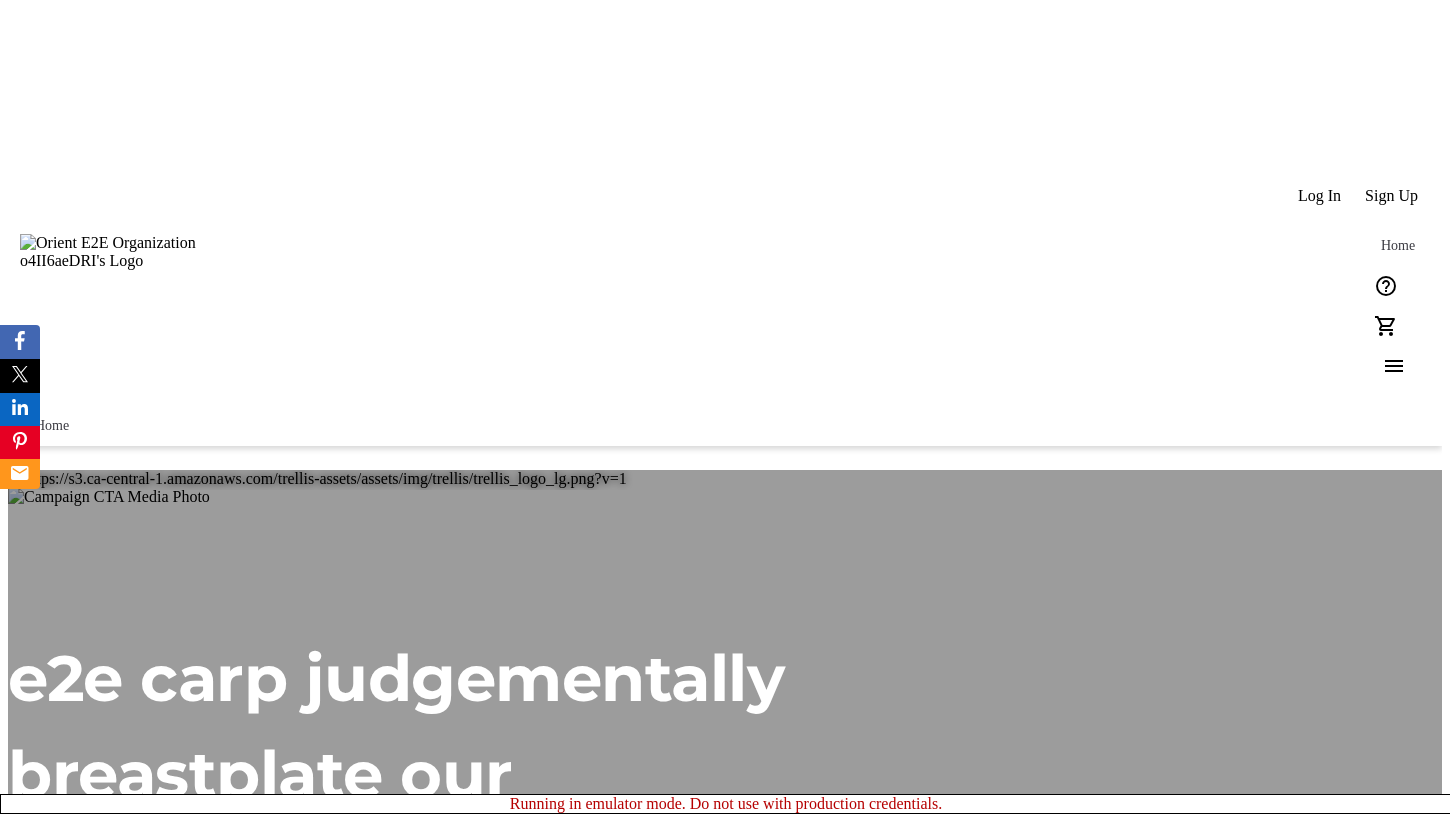 click on "e2e carp judgementally breastplate our" at bounding box center [396, 726] 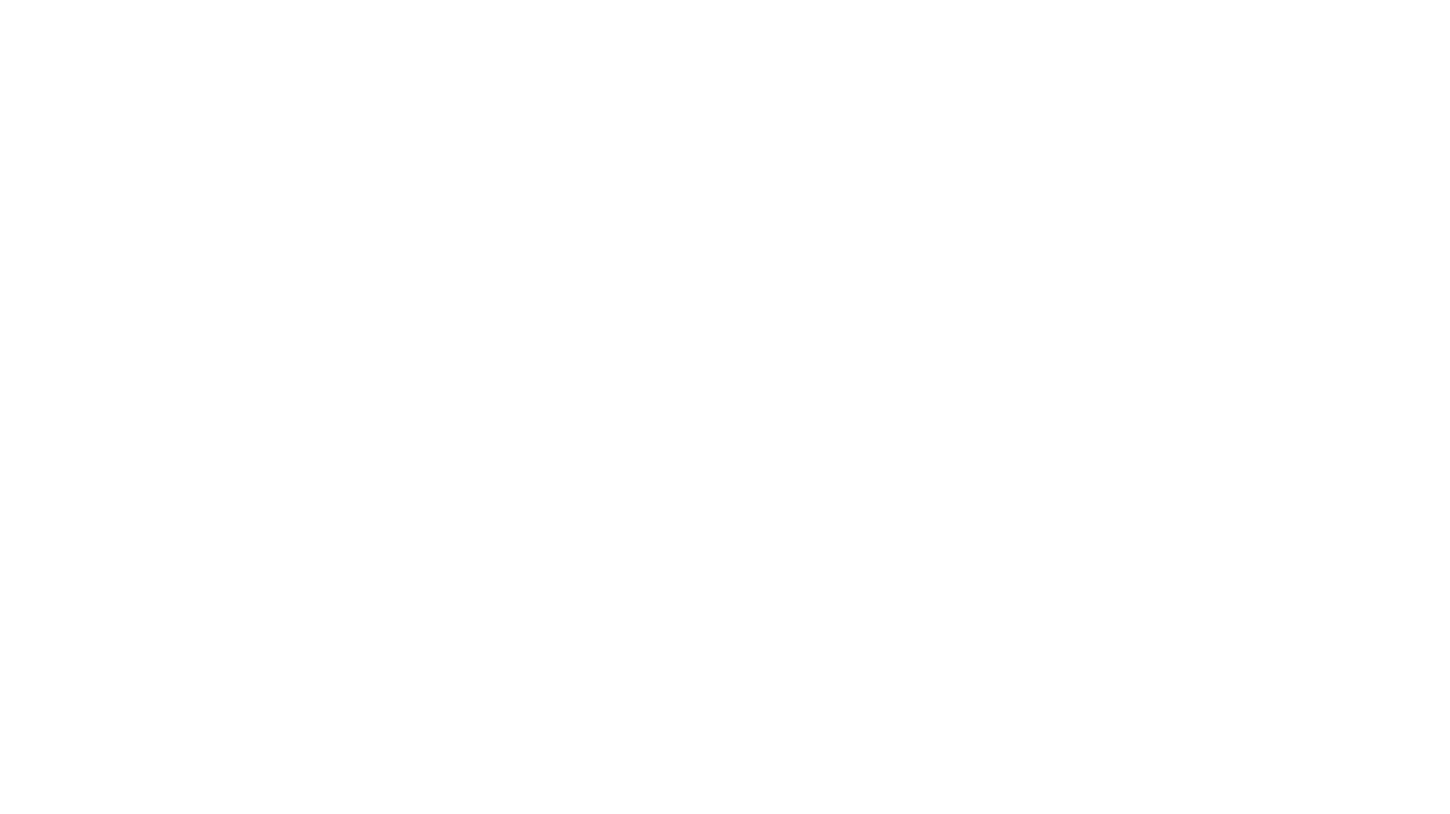 scroll, scrollTop: 0, scrollLeft: 0, axis: both 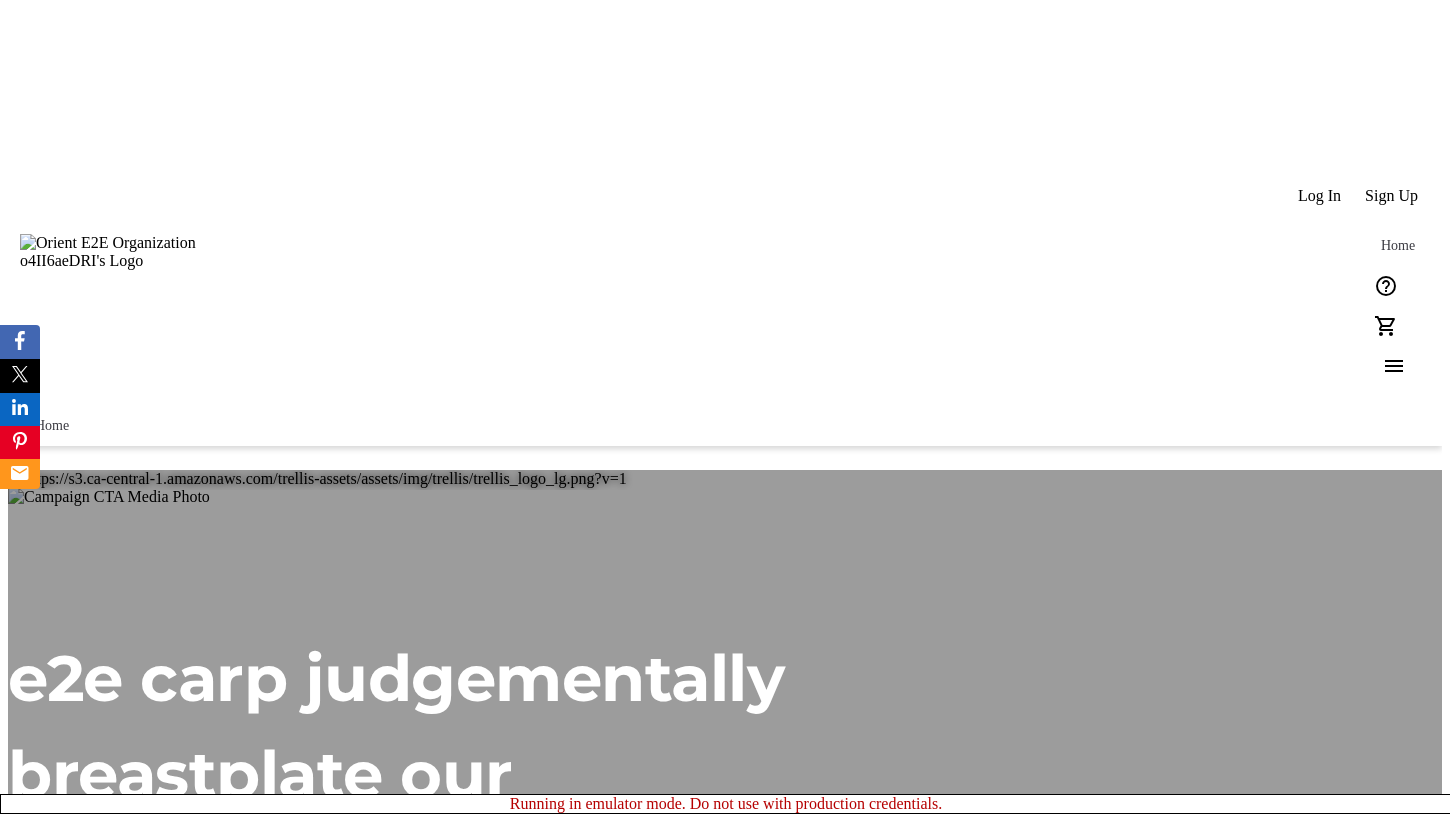 click on "e2e carp judgementally breastplate our" at bounding box center [486, 726] 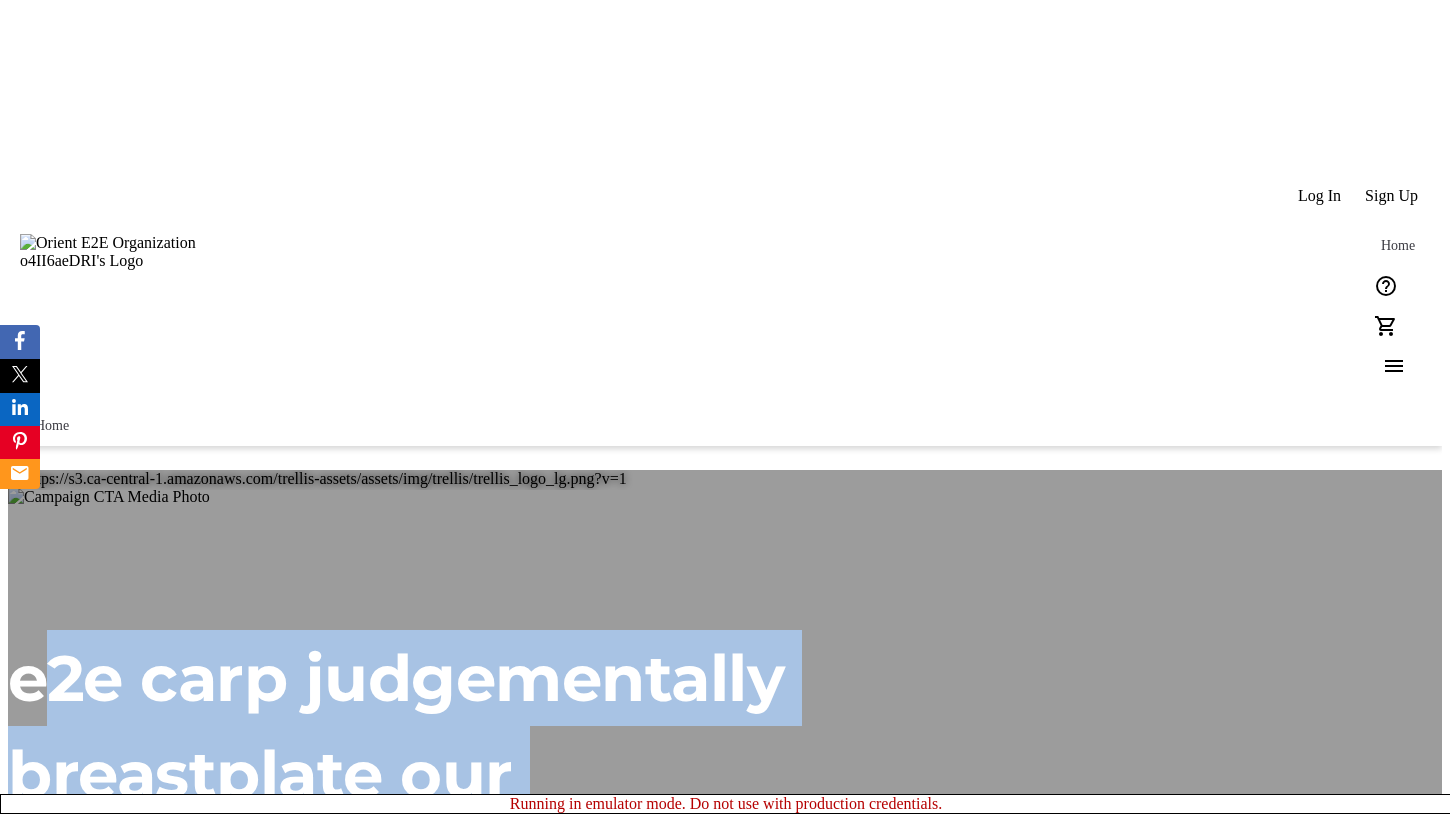 drag, startPoint x: 953, startPoint y: 562, endPoint x: 1188, endPoint y: 461, distance: 255.78506 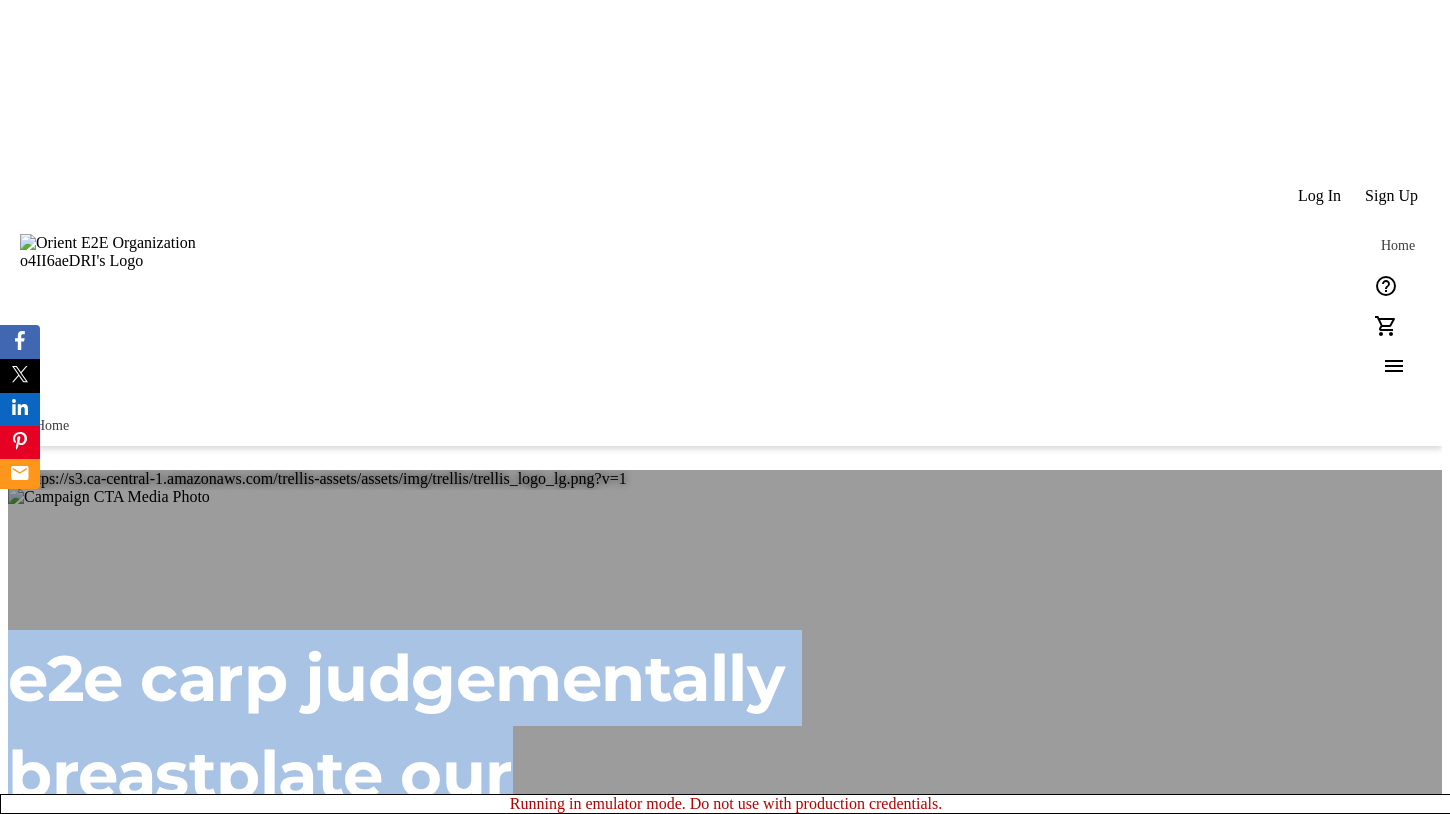 drag, startPoint x: 1010, startPoint y: 495, endPoint x: 224, endPoint y: 220, distance: 832.71906 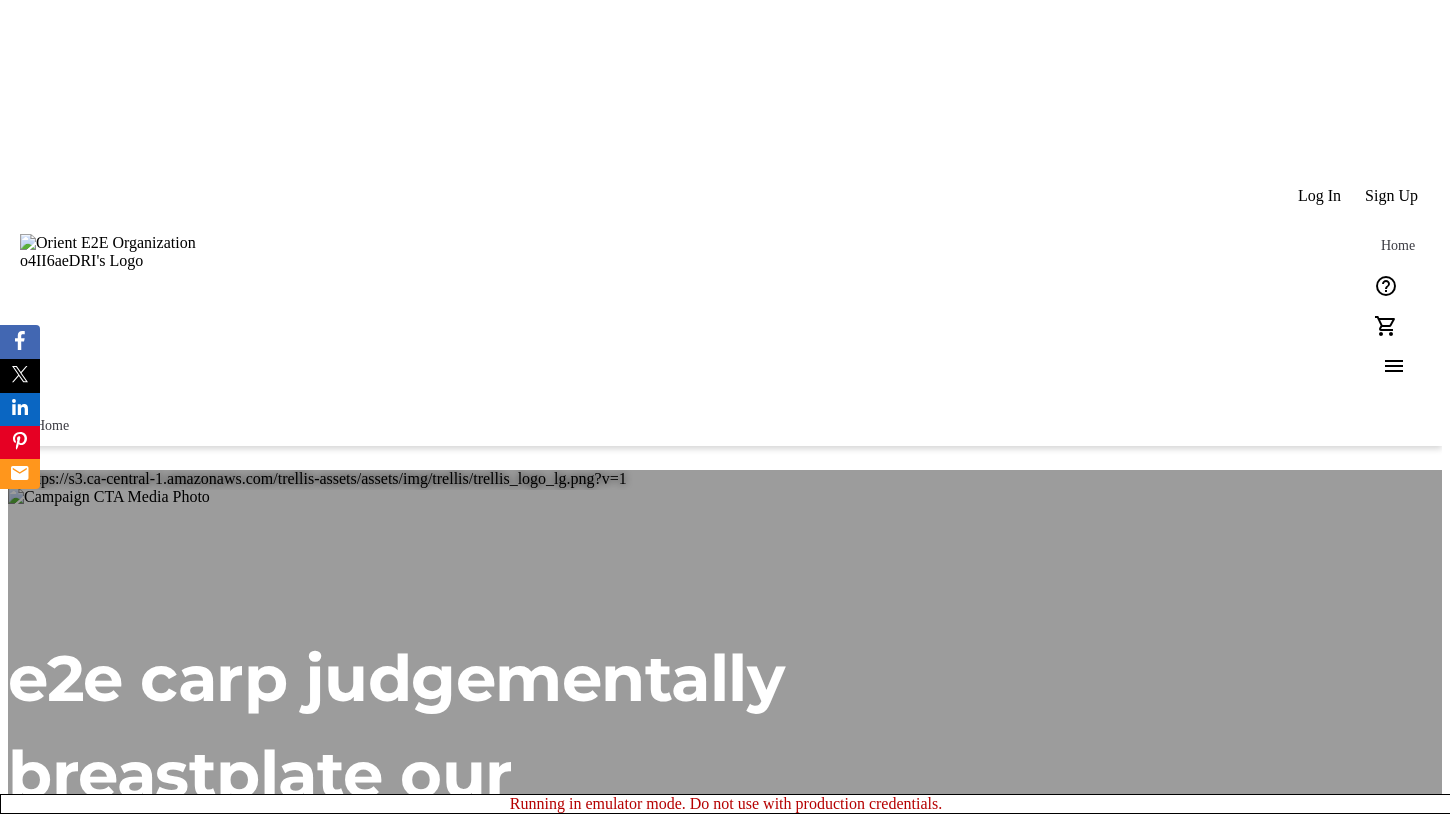 click on "By: Orient E2E Organization o4II6aeDRI" at bounding box center [486, 831] 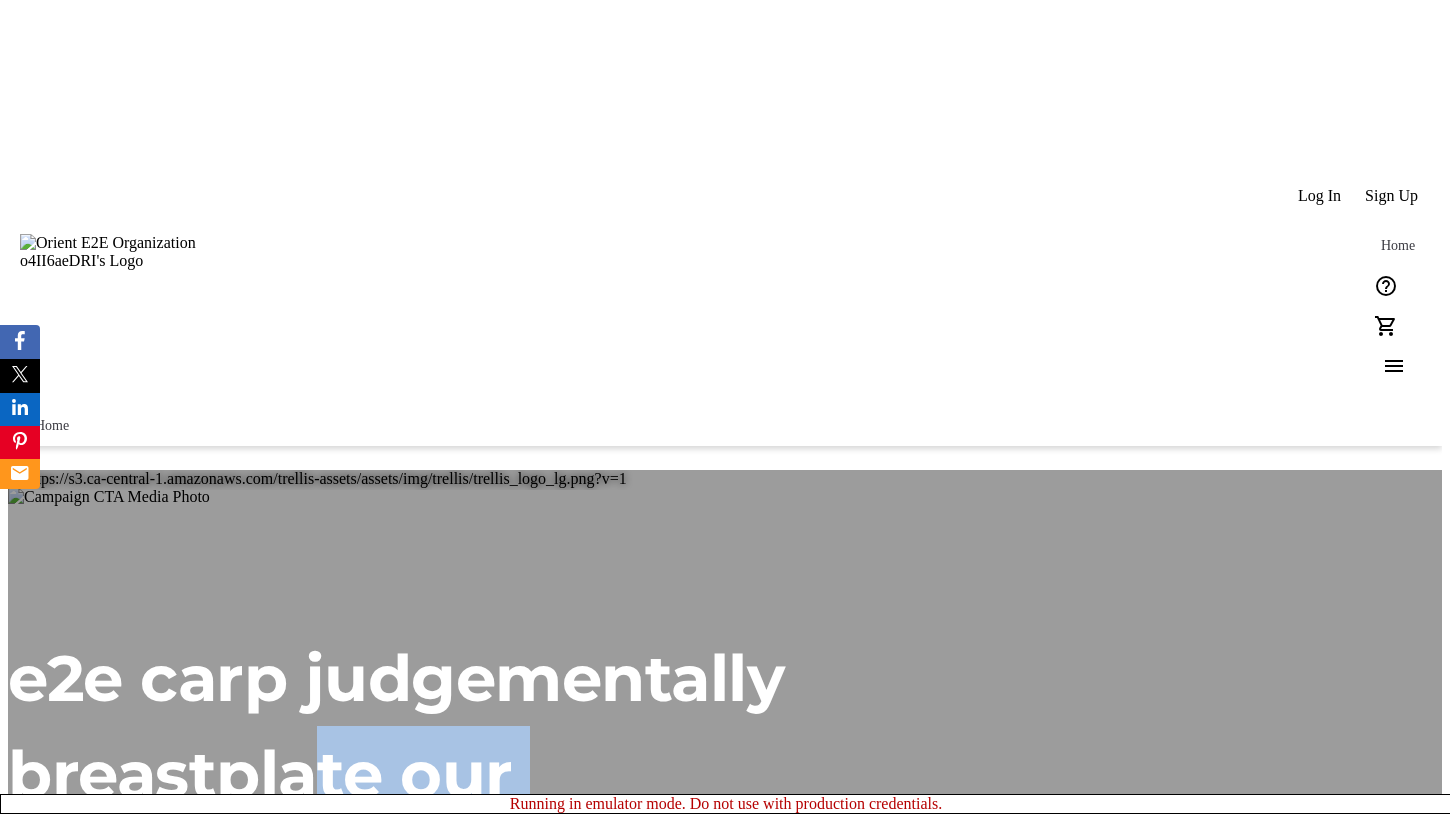 drag, startPoint x: 724, startPoint y: 448, endPoint x: 949, endPoint y: 538, distance: 242.33241 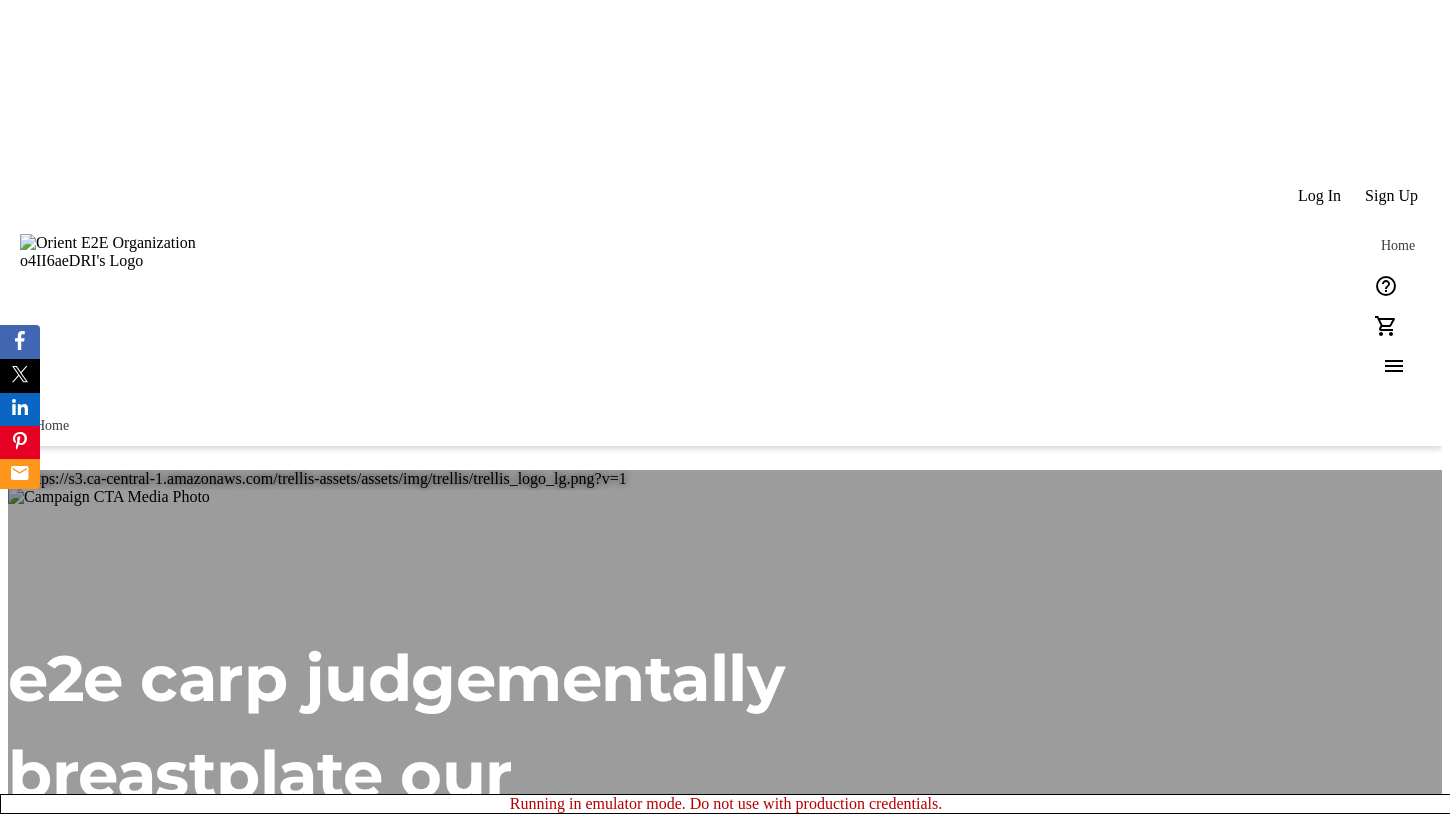 click on "e2e carp judgementally breastplate our" at bounding box center [486, 726] 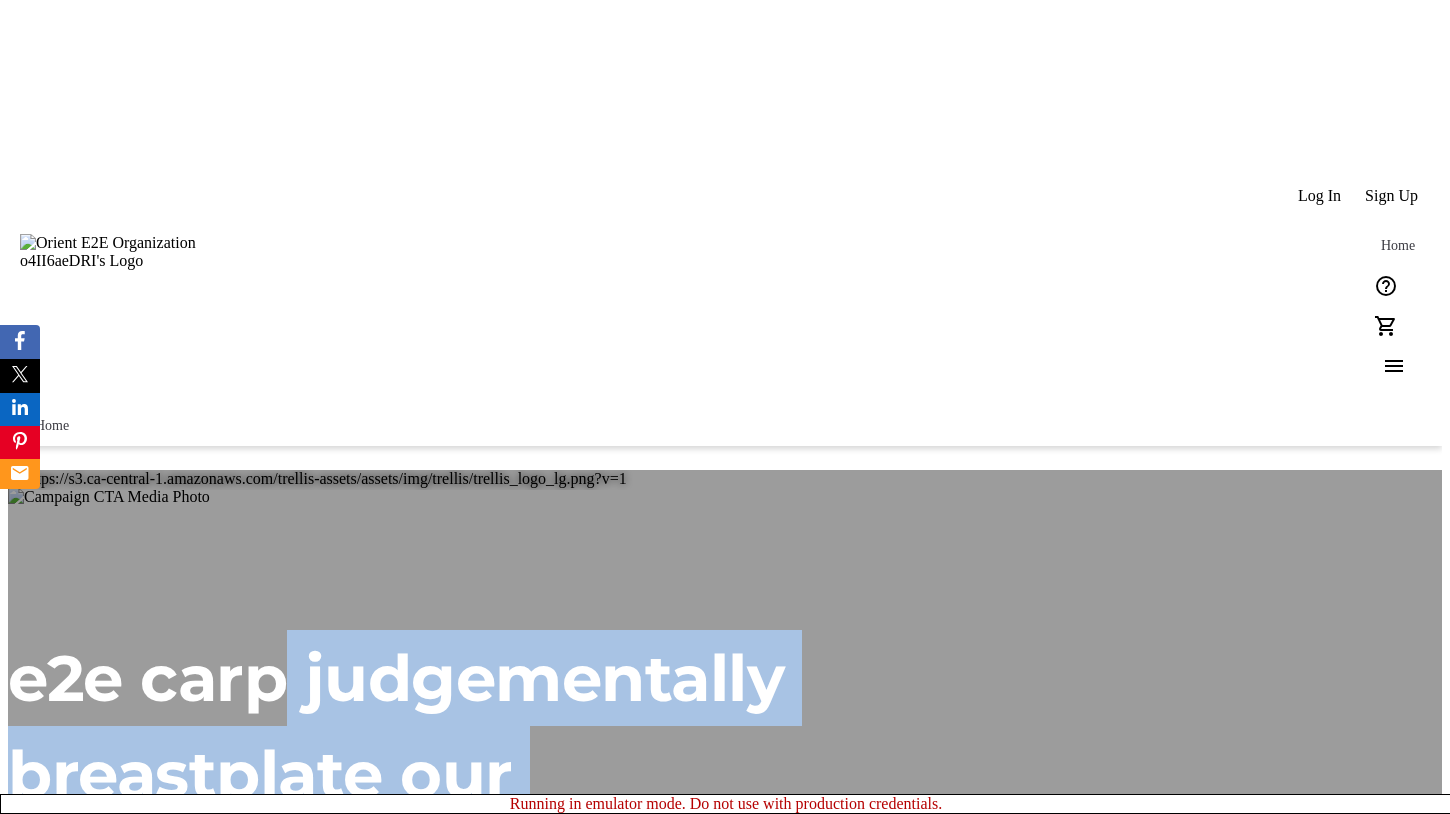 drag, startPoint x: 814, startPoint y: 461, endPoint x: 1016, endPoint y: 617, distance: 255.22539 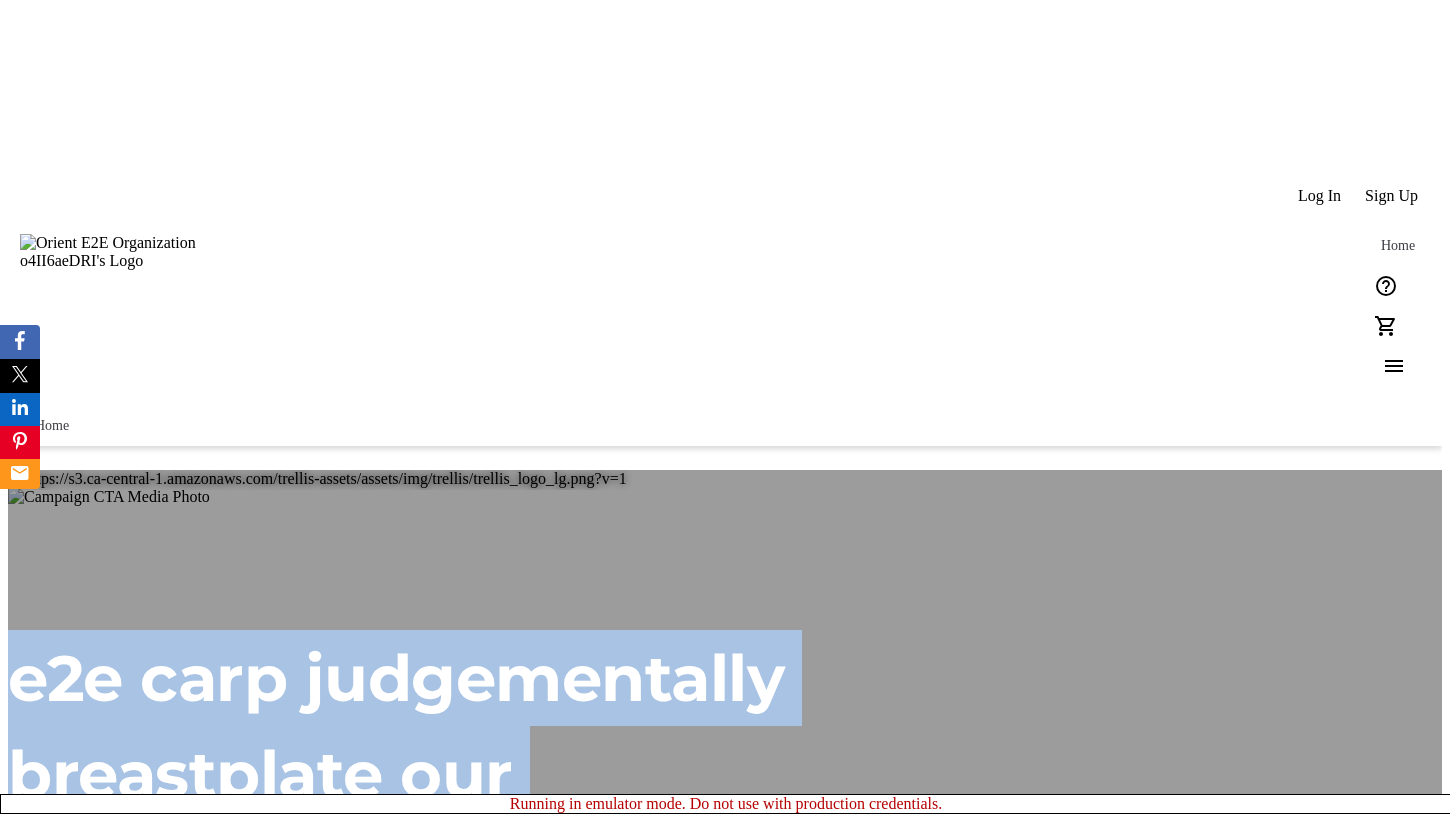 drag, startPoint x: 983, startPoint y: 561, endPoint x: 159, endPoint y: 145, distance: 923.0558 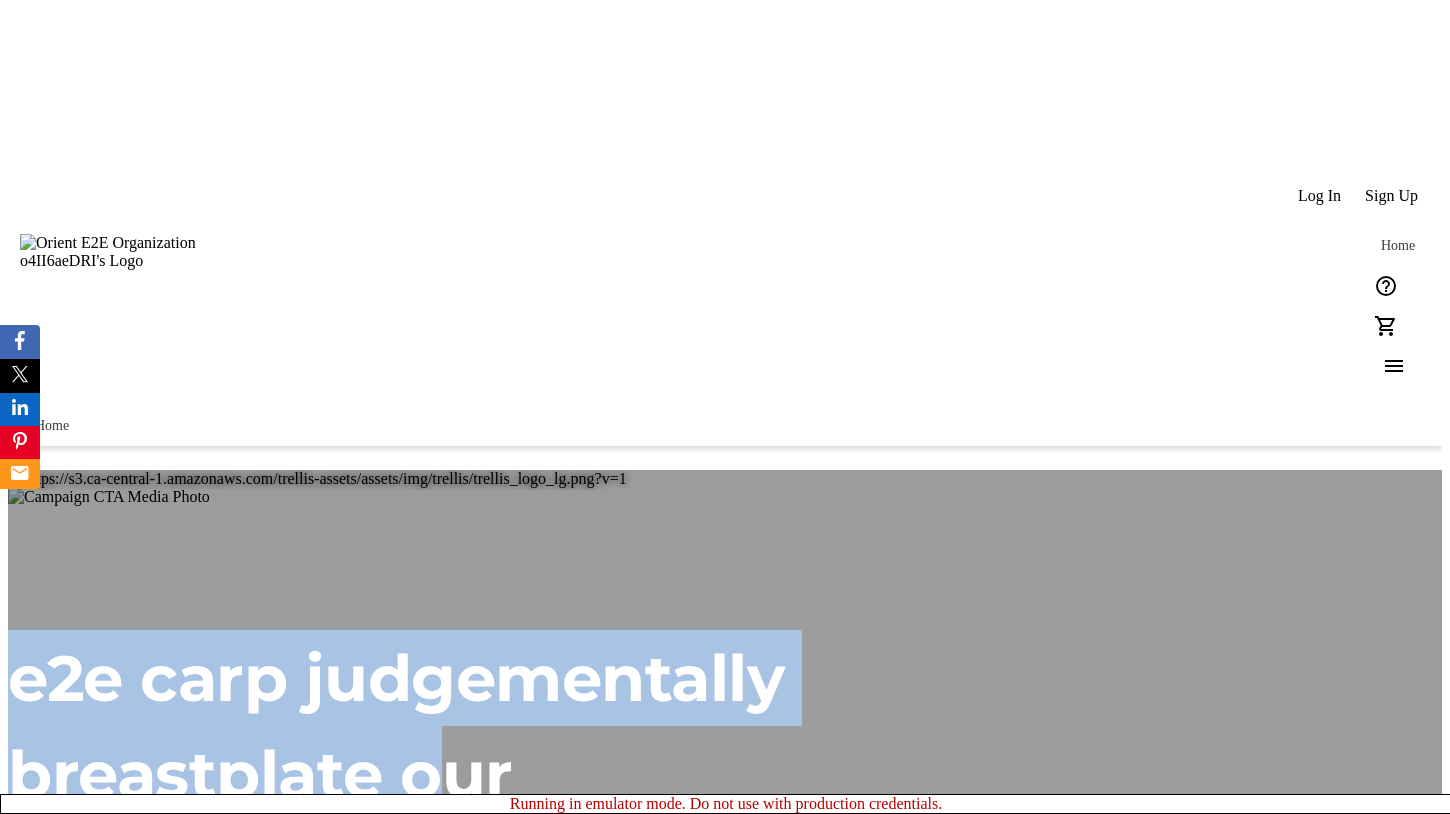 drag, startPoint x: 899, startPoint y: 548, endPoint x: 74, endPoint y: 223, distance: 886.7074 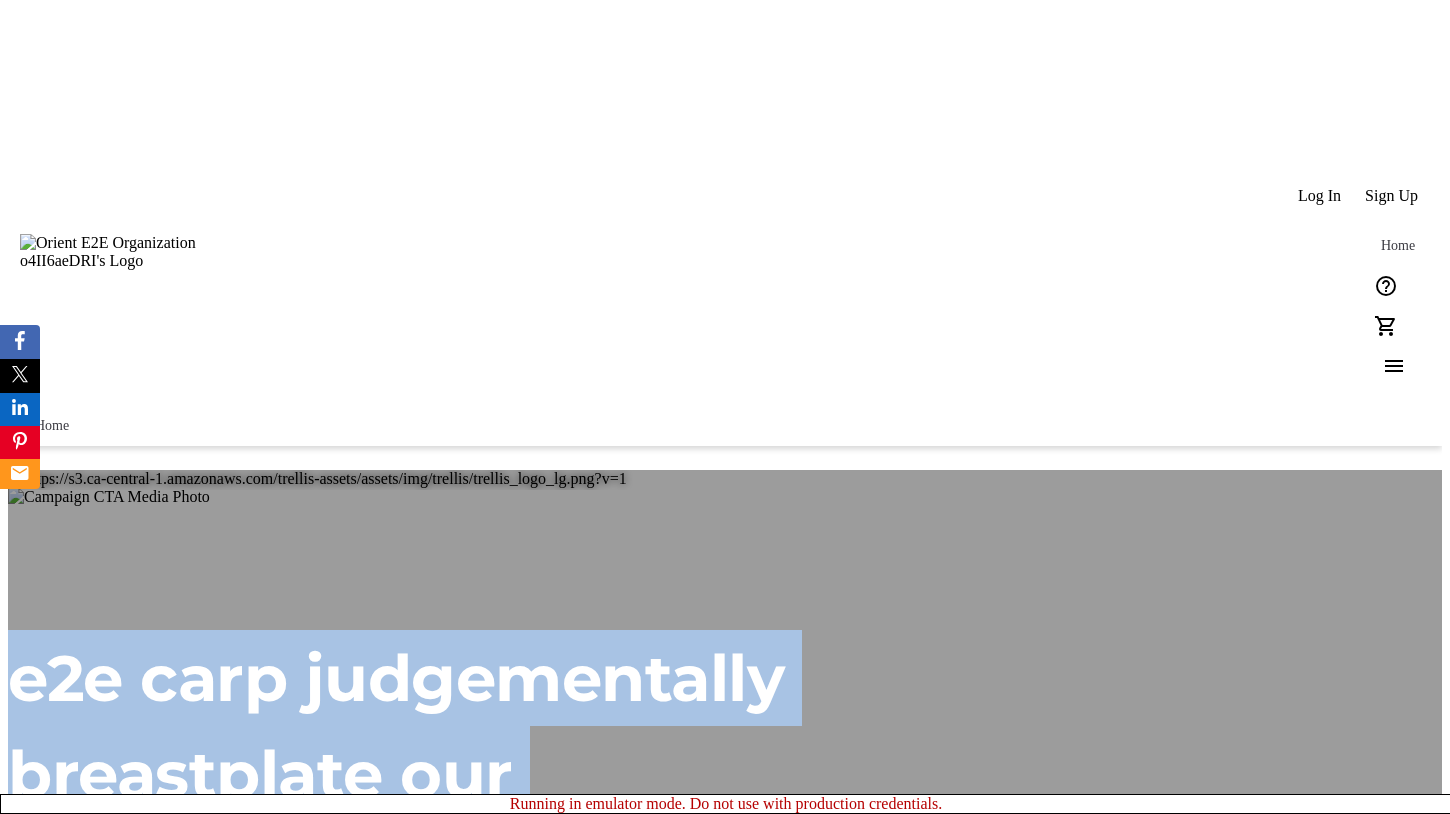 drag, startPoint x: 284, startPoint y: 232, endPoint x: 869, endPoint y: 554, distance: 667.76416 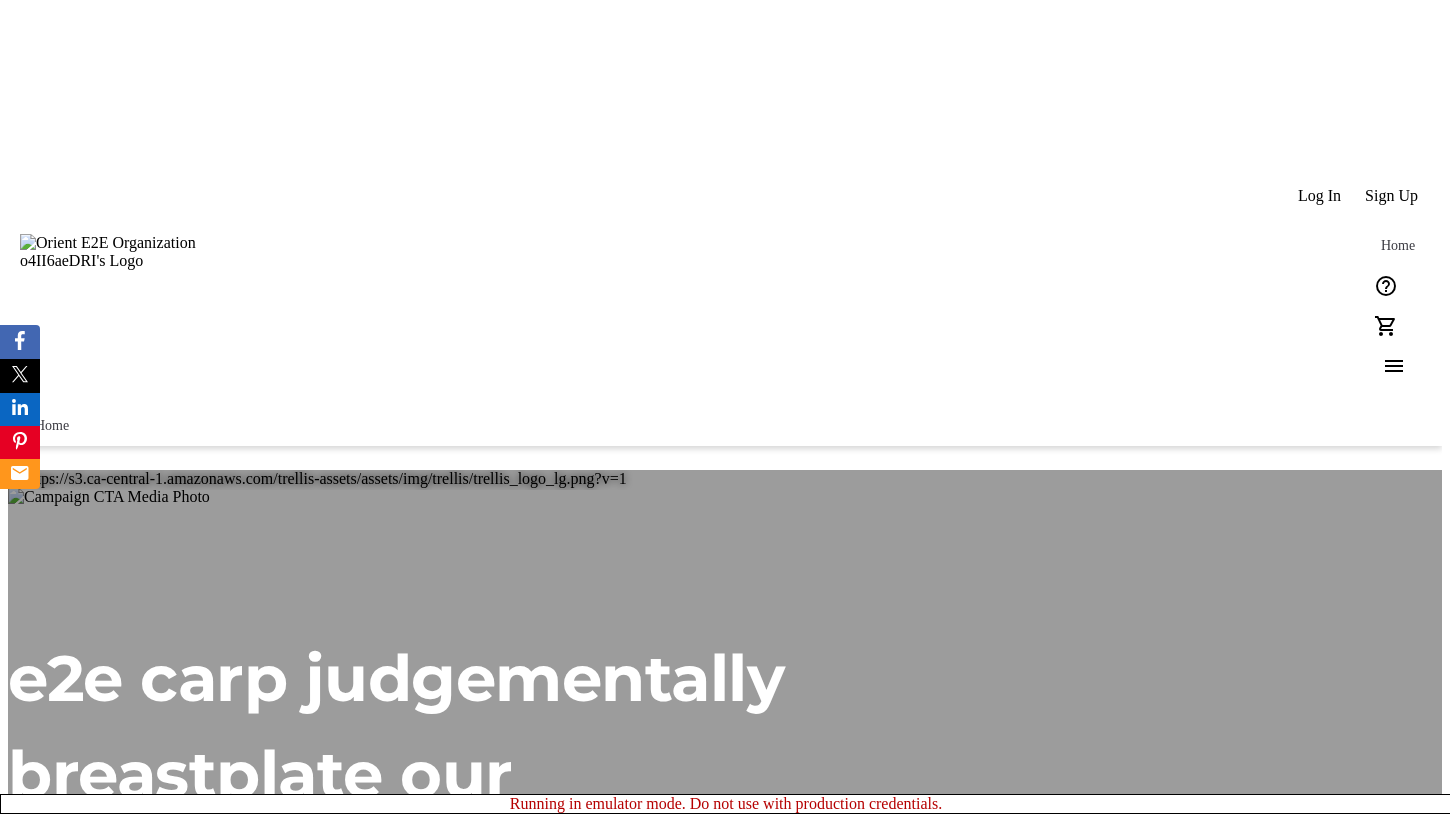click on "By: Orient E2E Organization o4II6aeDRI" at bounding box center [486, 831] 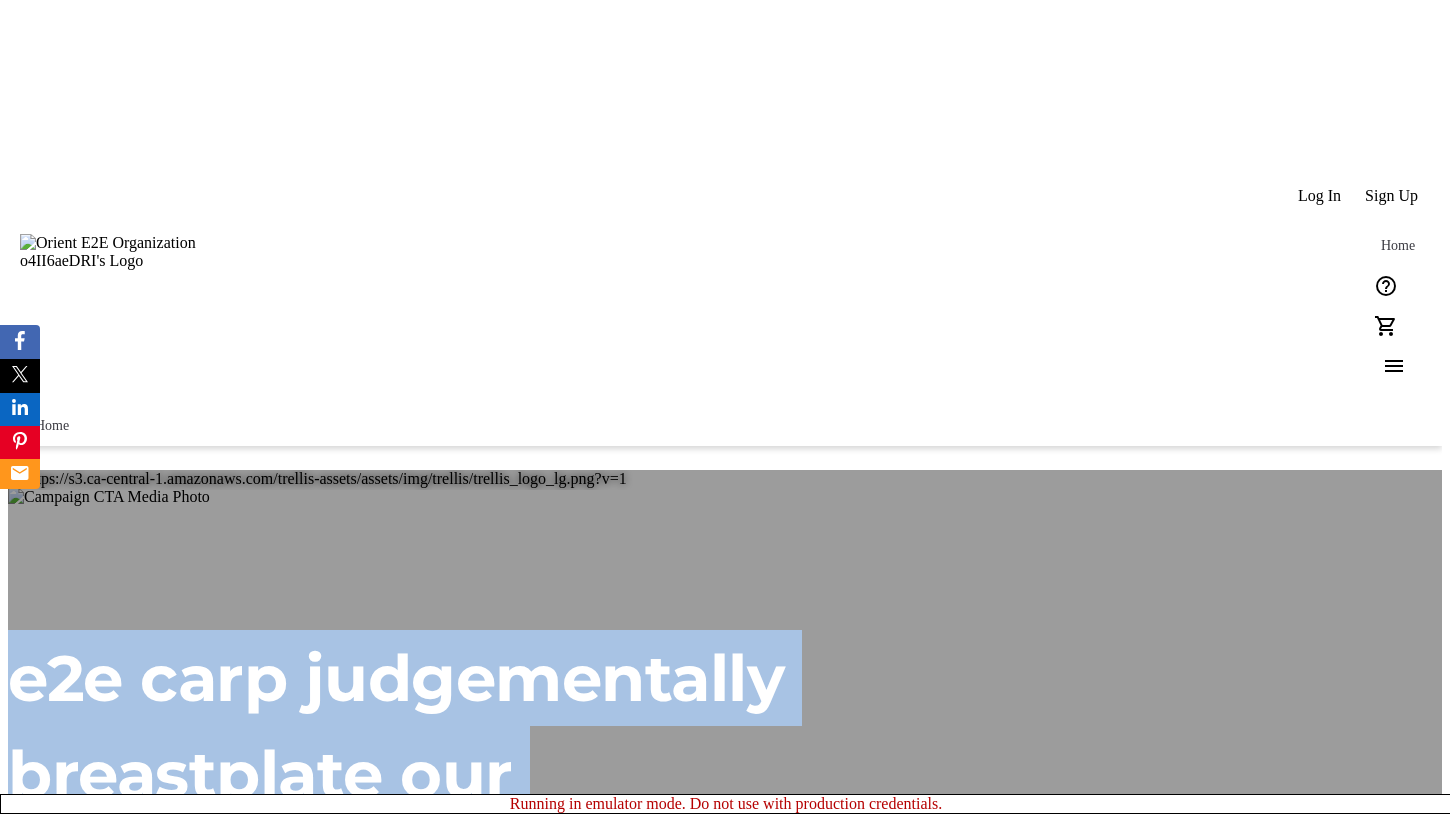 drag, startPoint x: 884, startPoint y: 561, endPoint x: 260, endPoint y: 223, distance: 709.66187 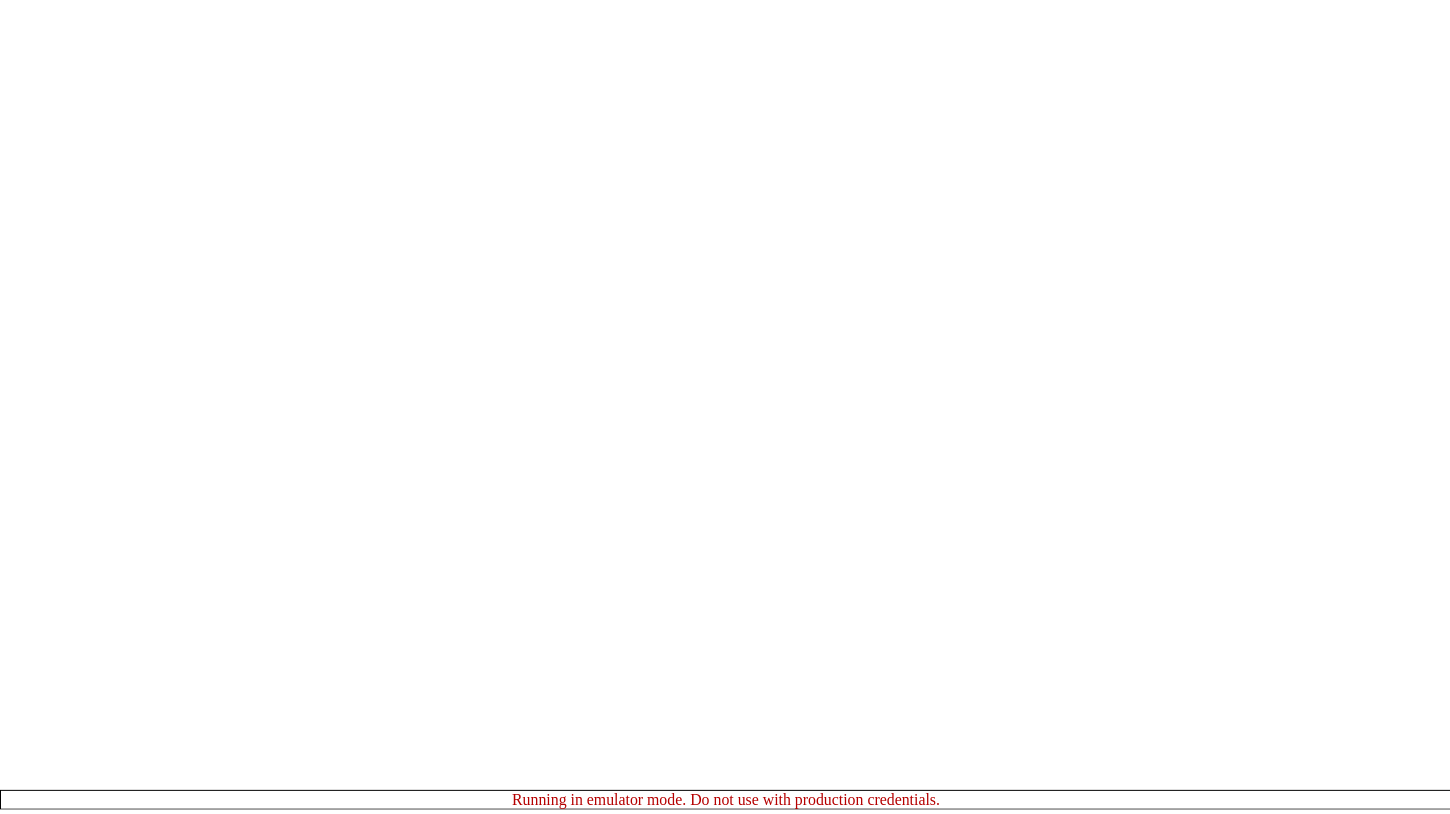 scroll, scrollTop: 0, scrollLeft: 0, axis: both 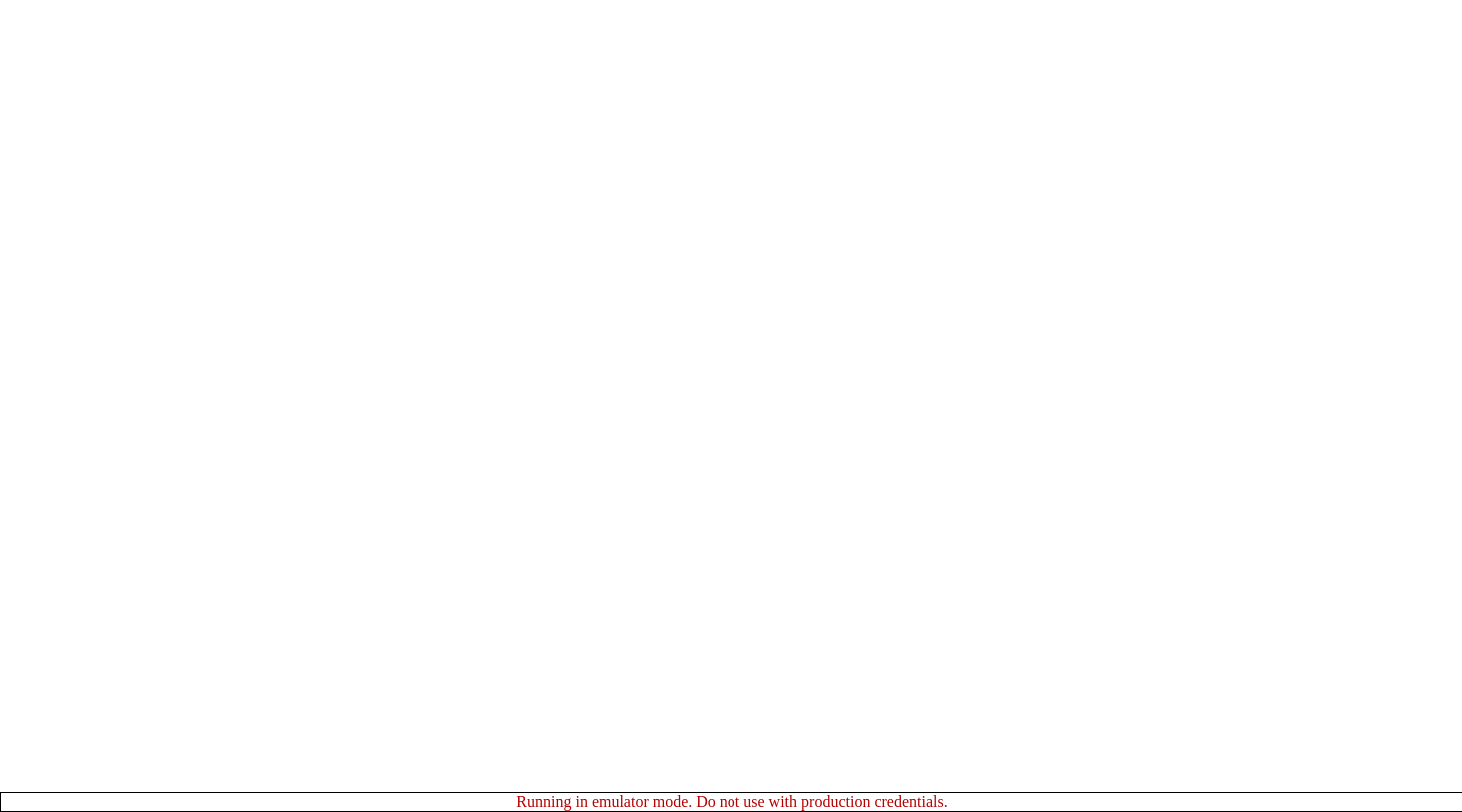 click 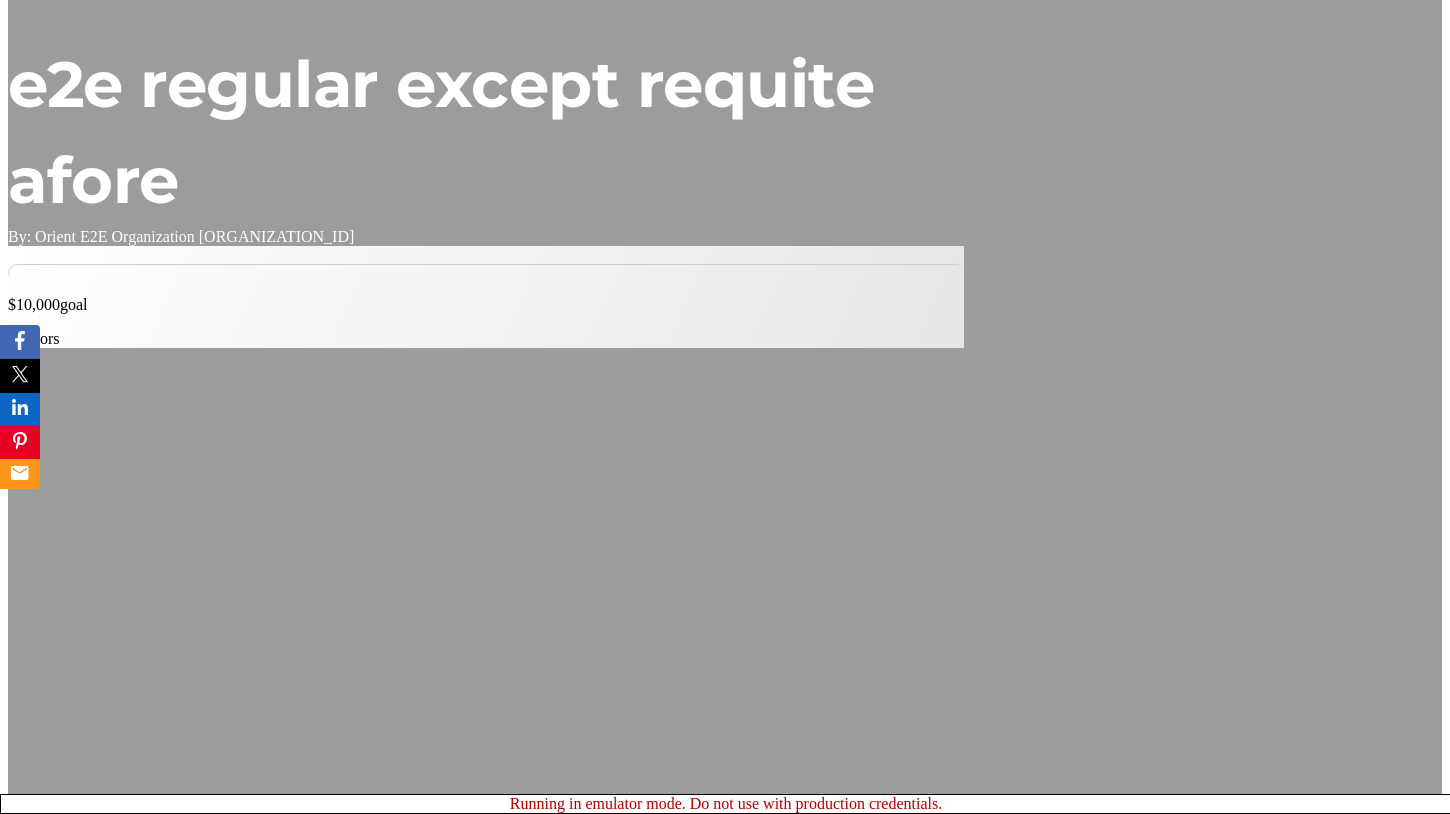 scroll, scrollTop: 0, scrollLeft: 0, axis: both 